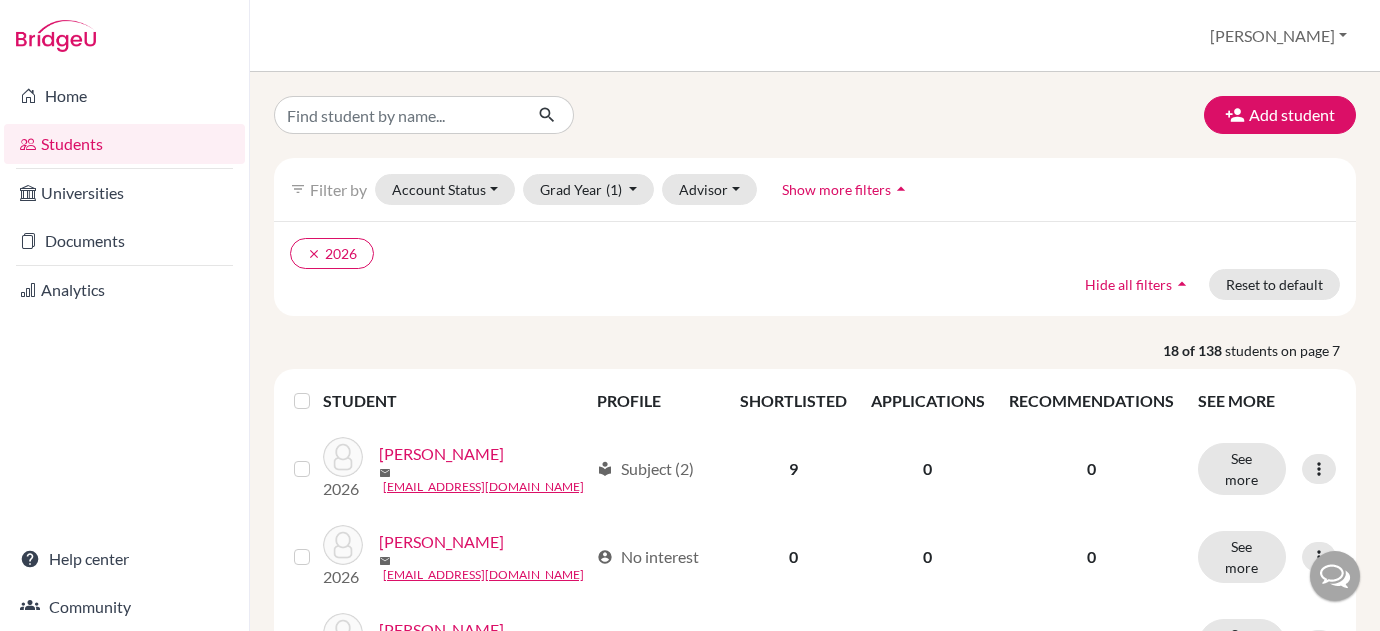 scroll, scrollTop: 0, scrollLeft: 0, axis: both 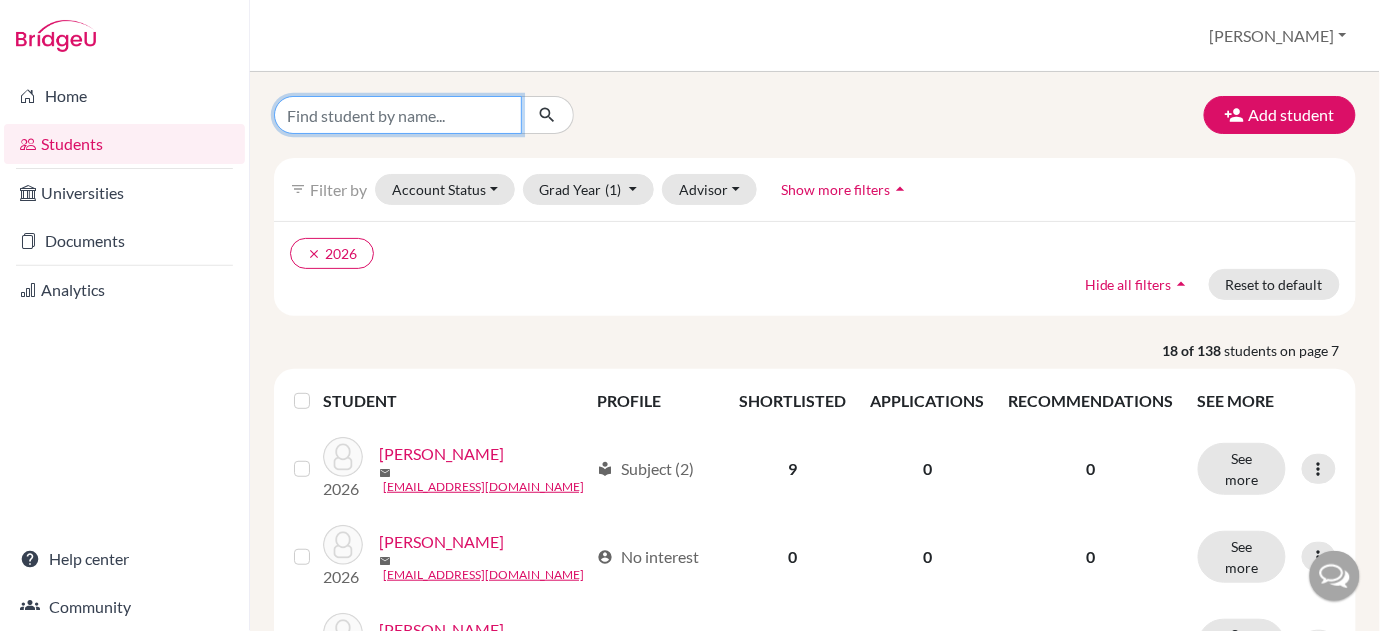 click at bounding box center [398, 115] 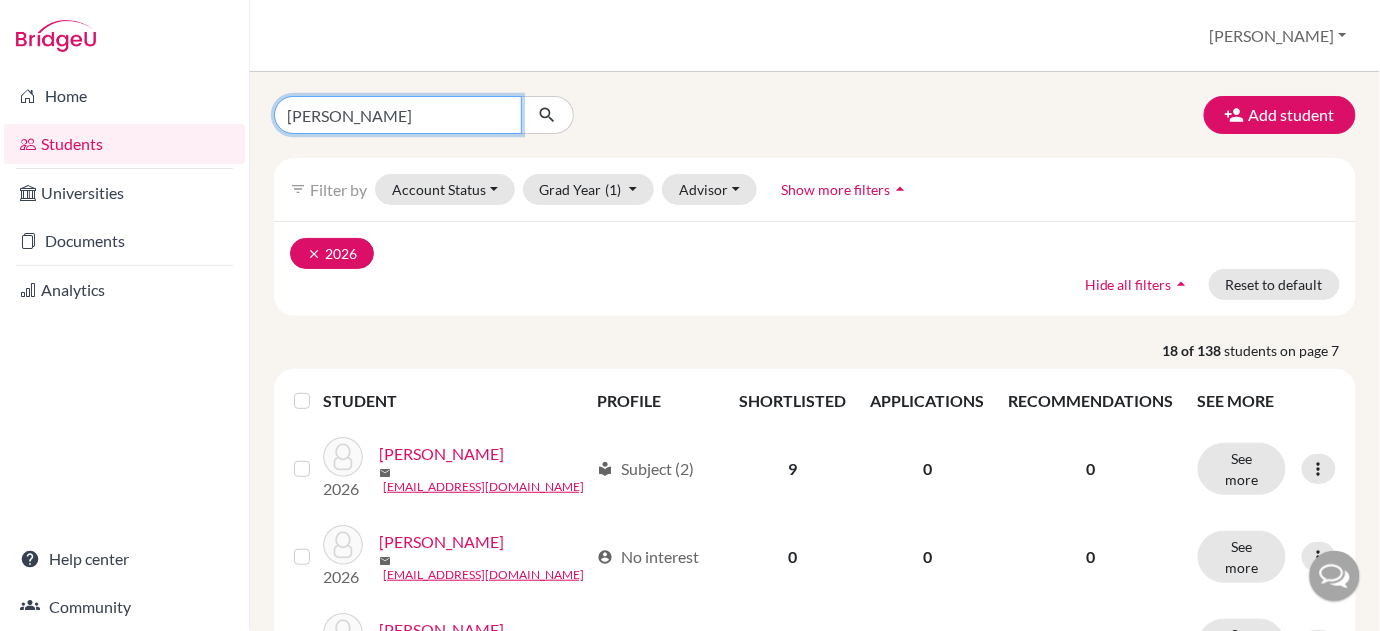 type on "navraj" 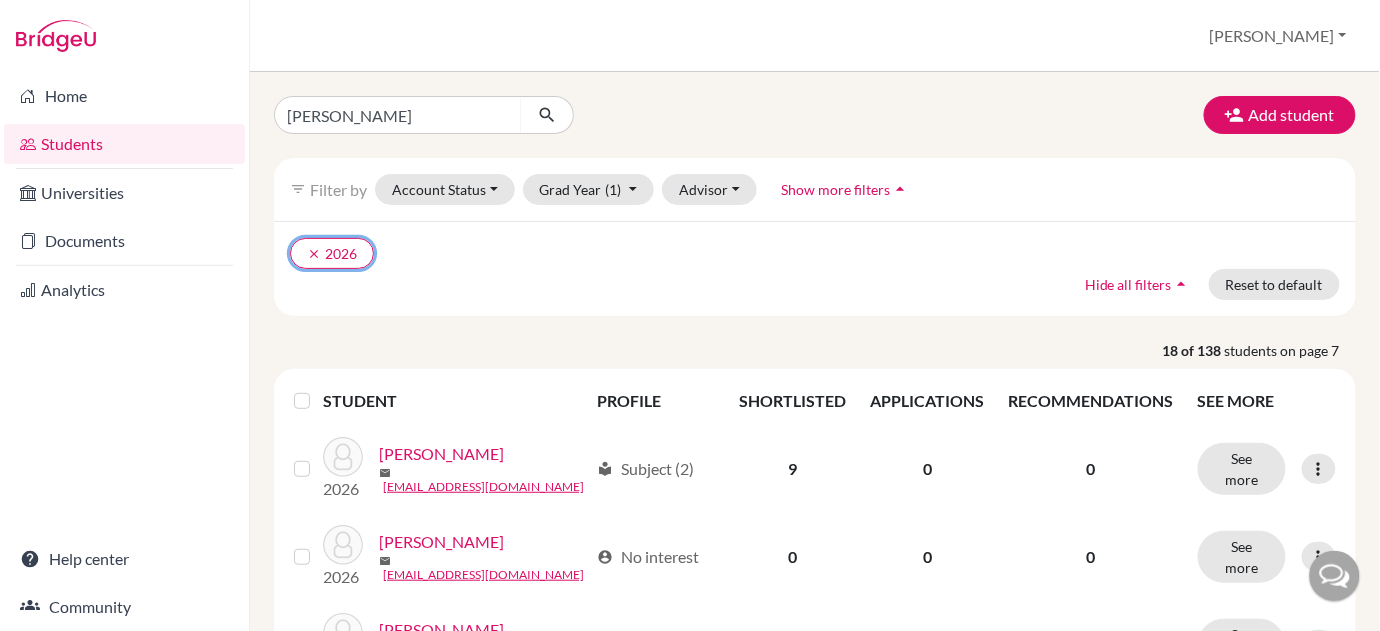 click on "clear" at bounding box center [314, 254] 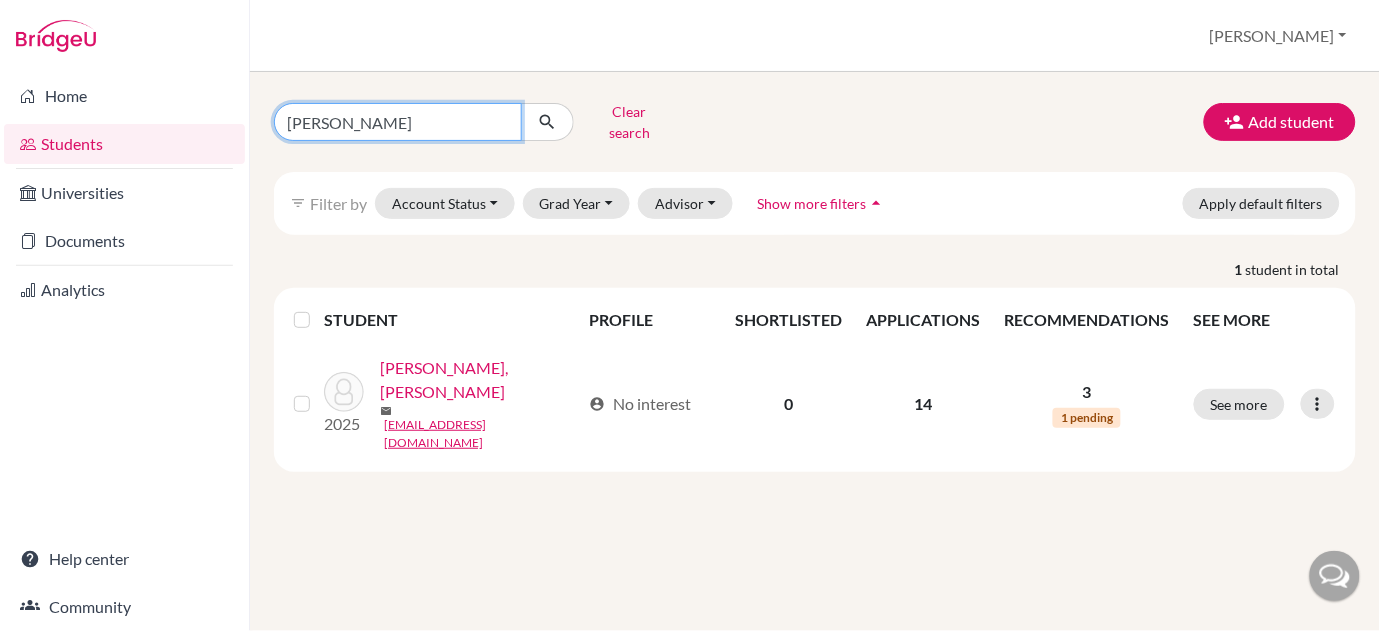 click on "navraj" at bounding box center [398, 122] 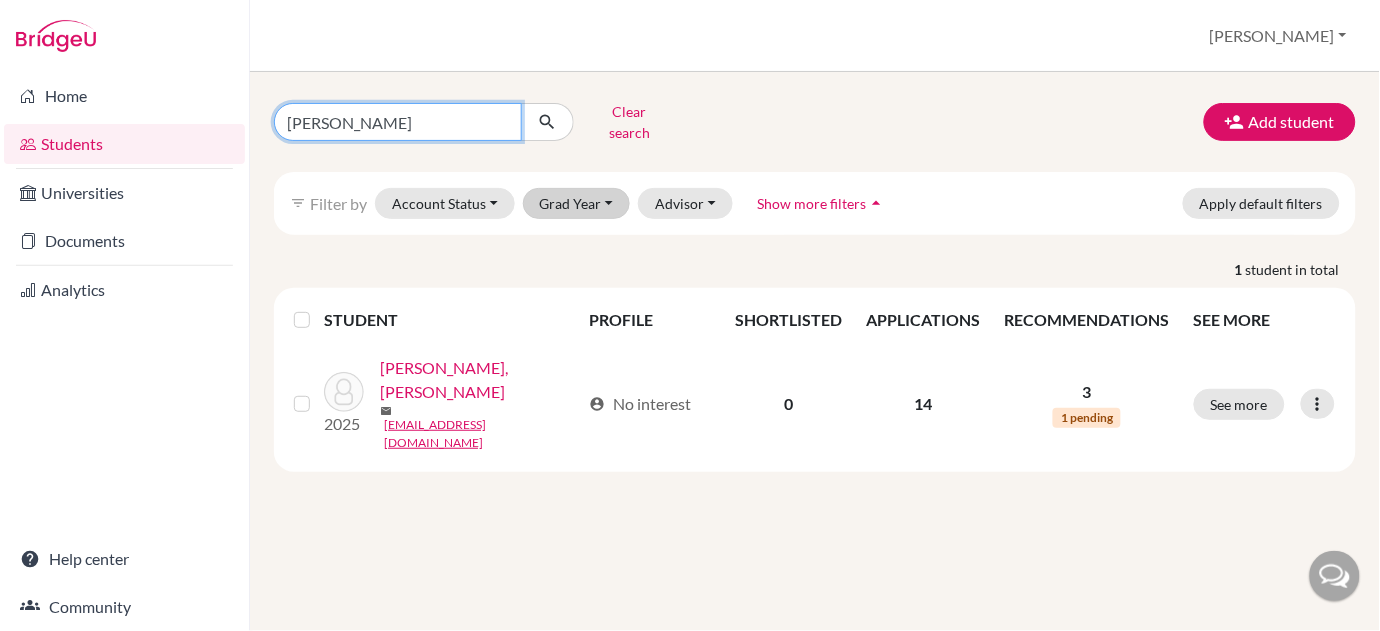 type on "Navraj Singh Gill" 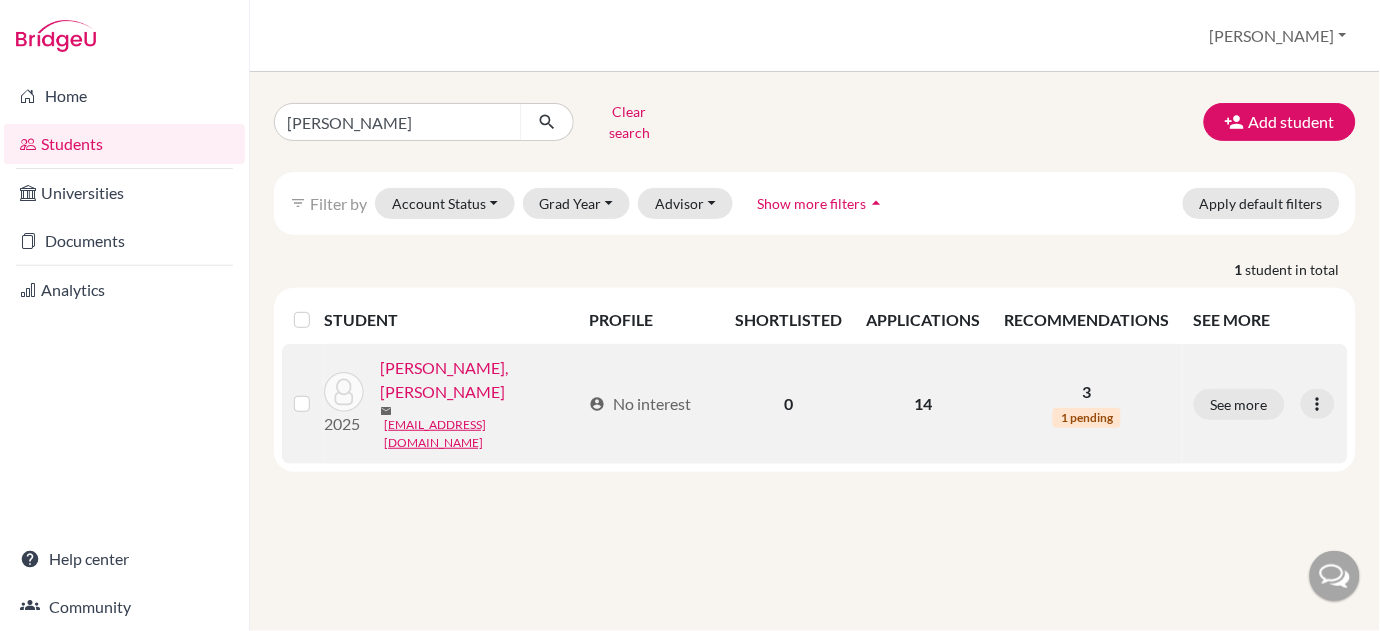 click on "[PERSON_NAME], [PERSON_NAME]" at bounding box center [480, 380] 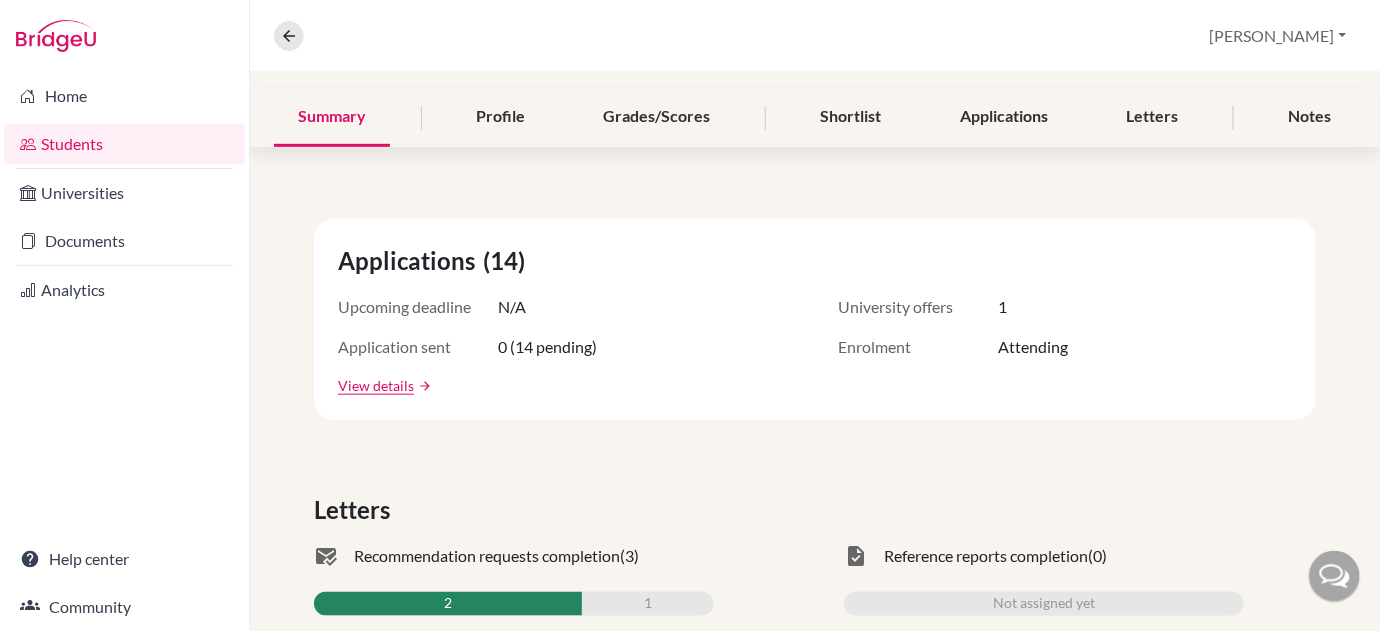scroll, scrollTop: 0, scrollLeft: 0, axis: both 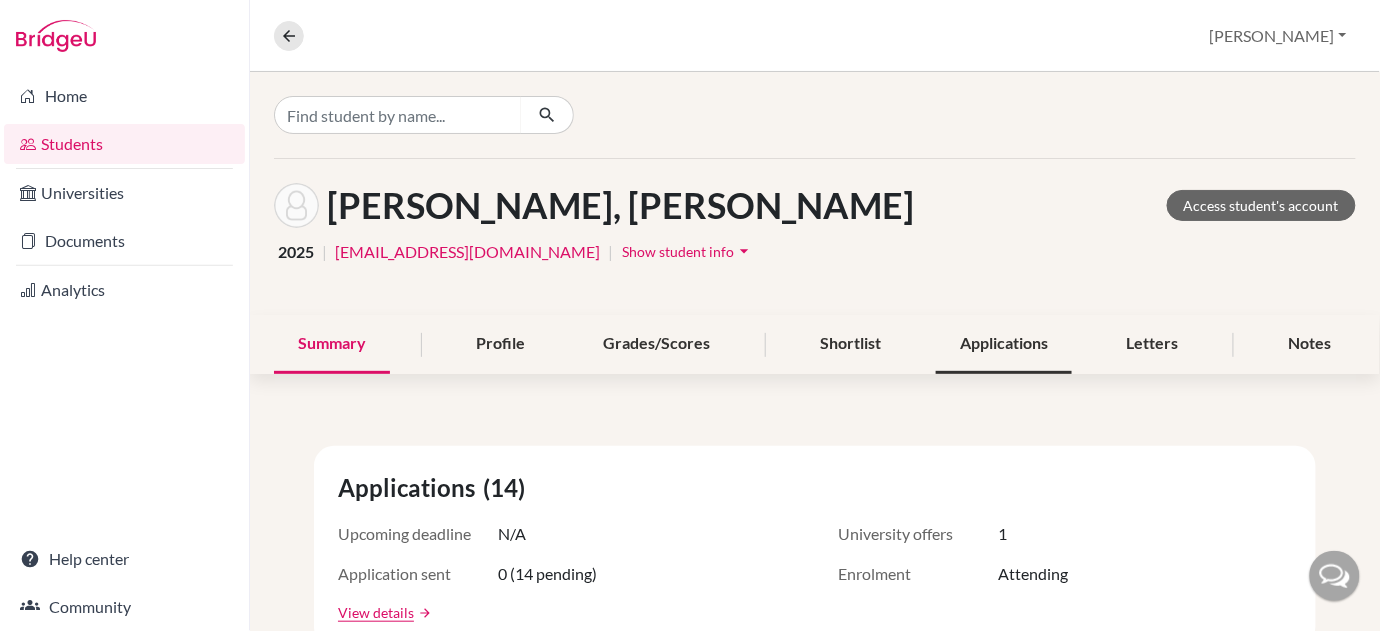 click on "Applications" at bounding box center [1004, 344] 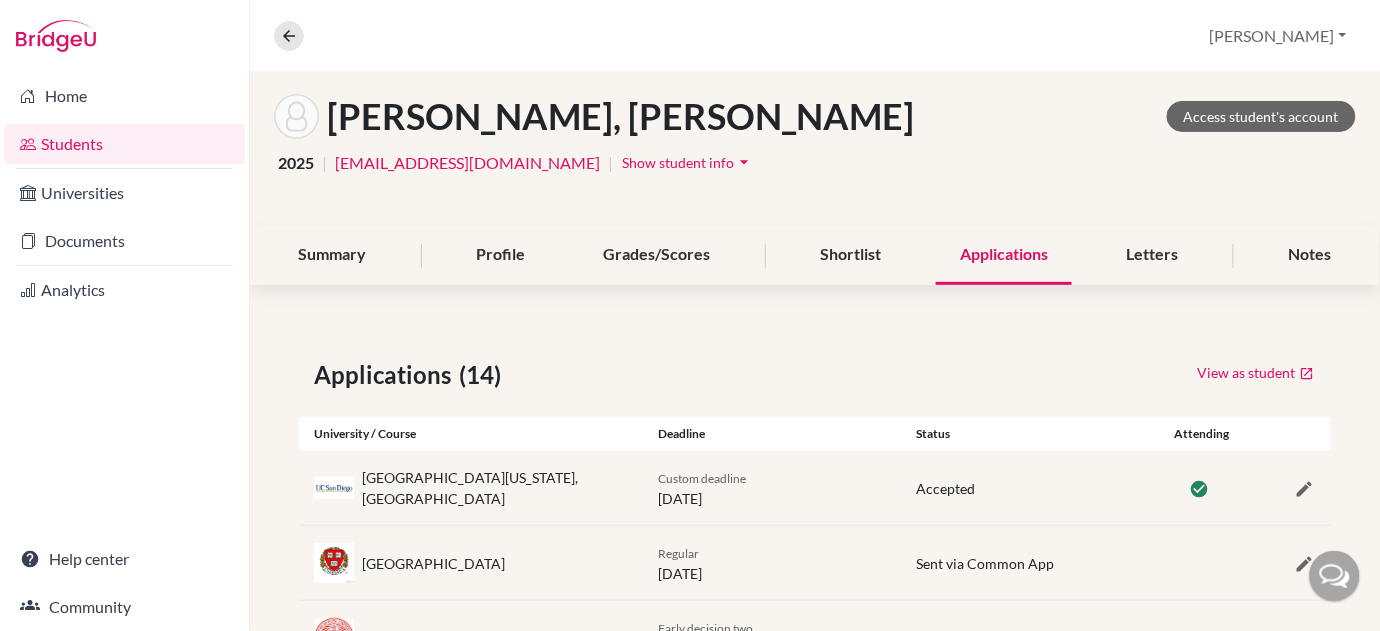 scroll, scrollTop: 5, scrollLeft: 0, axis: vertical 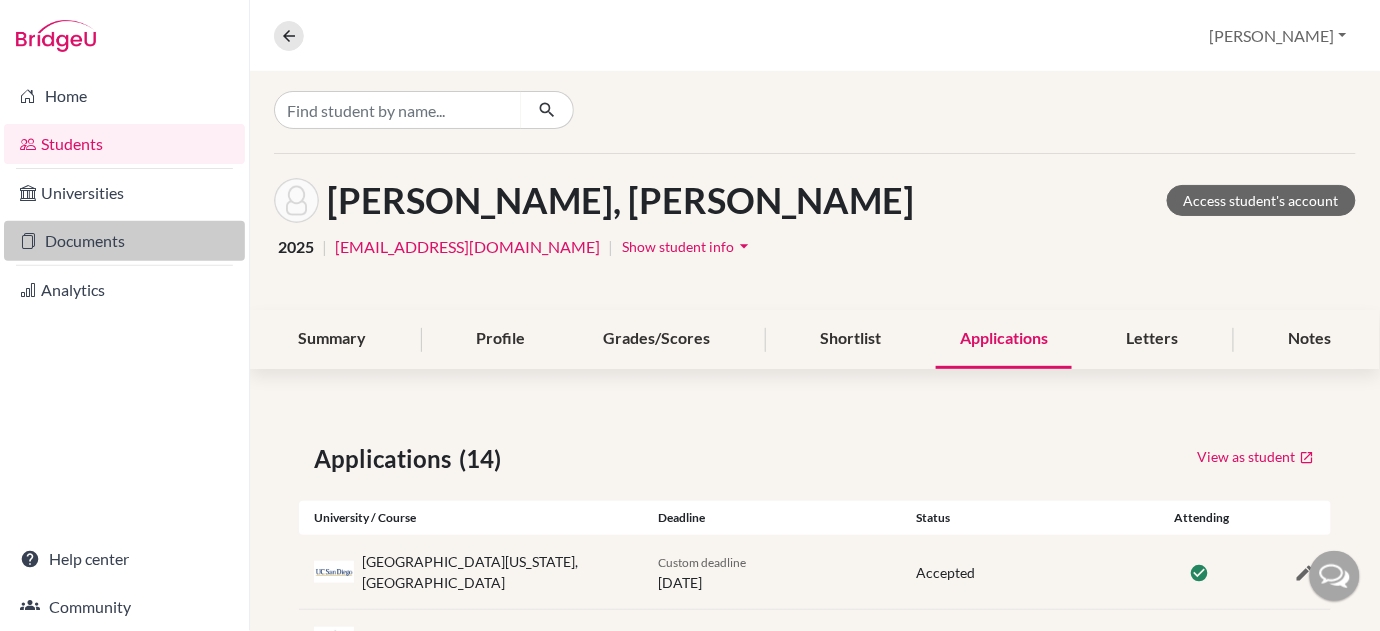 click on "Documents" at bounding box center (124, 241) 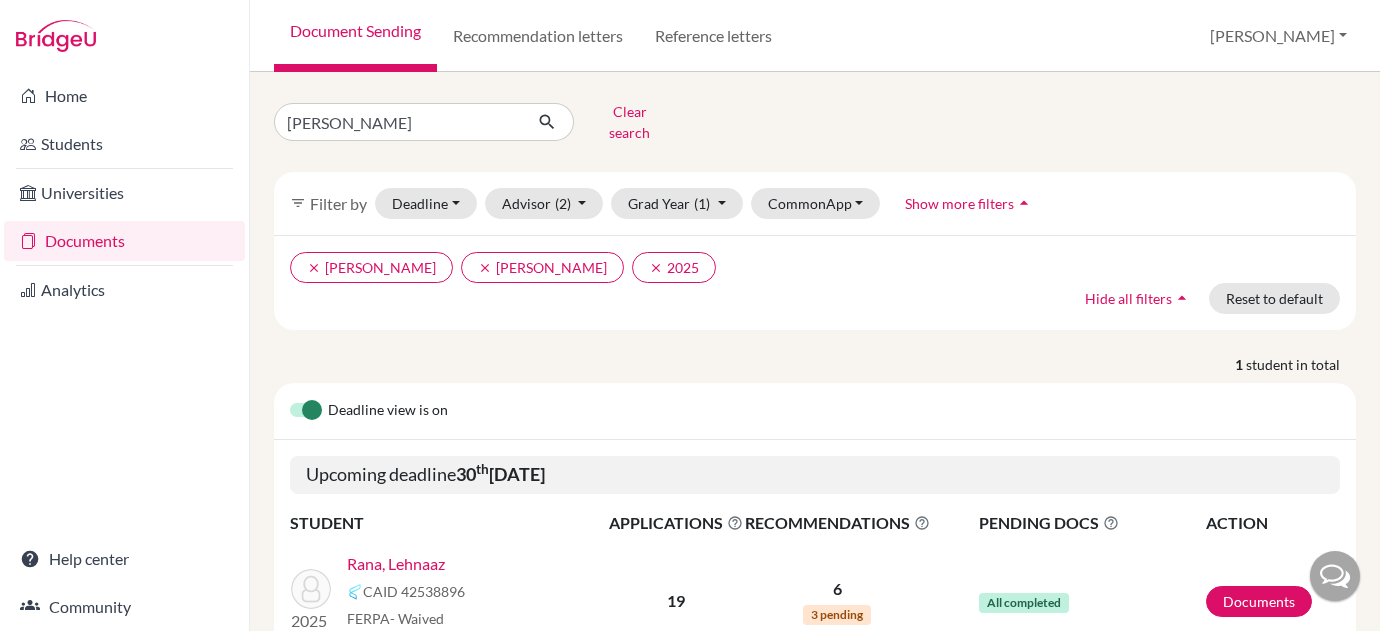 scroll, scrollTop: 0, scrollLeft: 0, axis: both 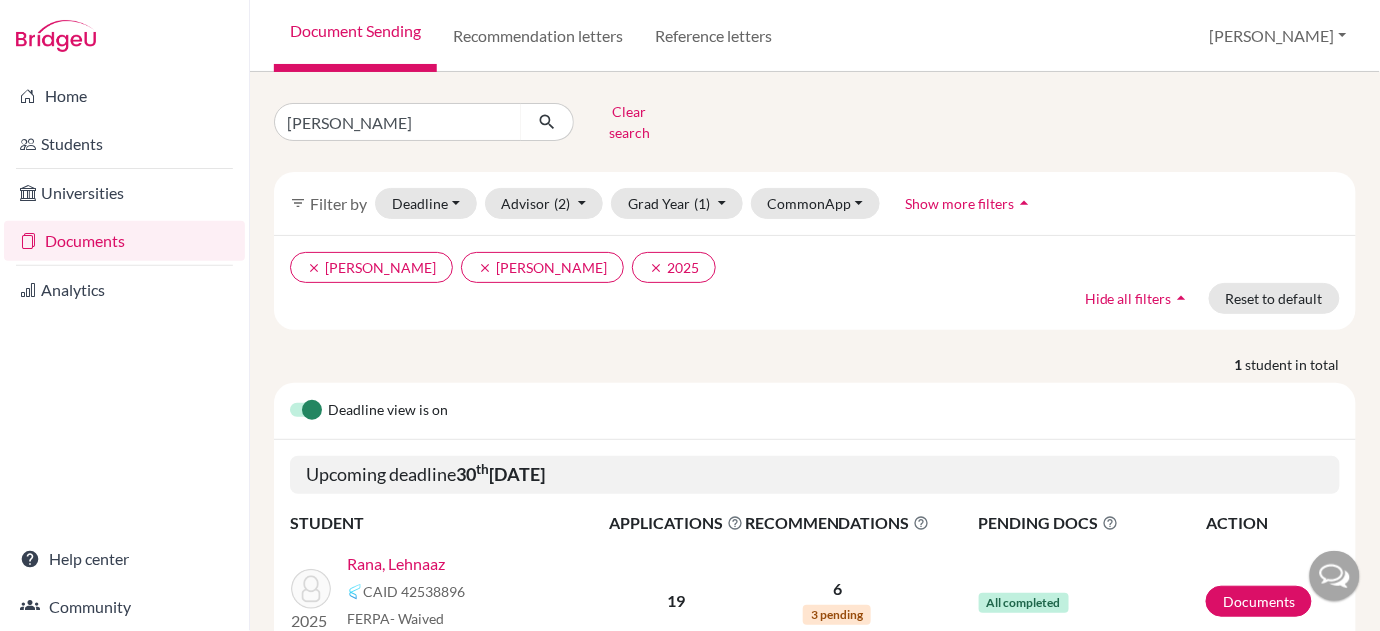 click on "Lehnaaz Rana" at bounding box center (398, 122) 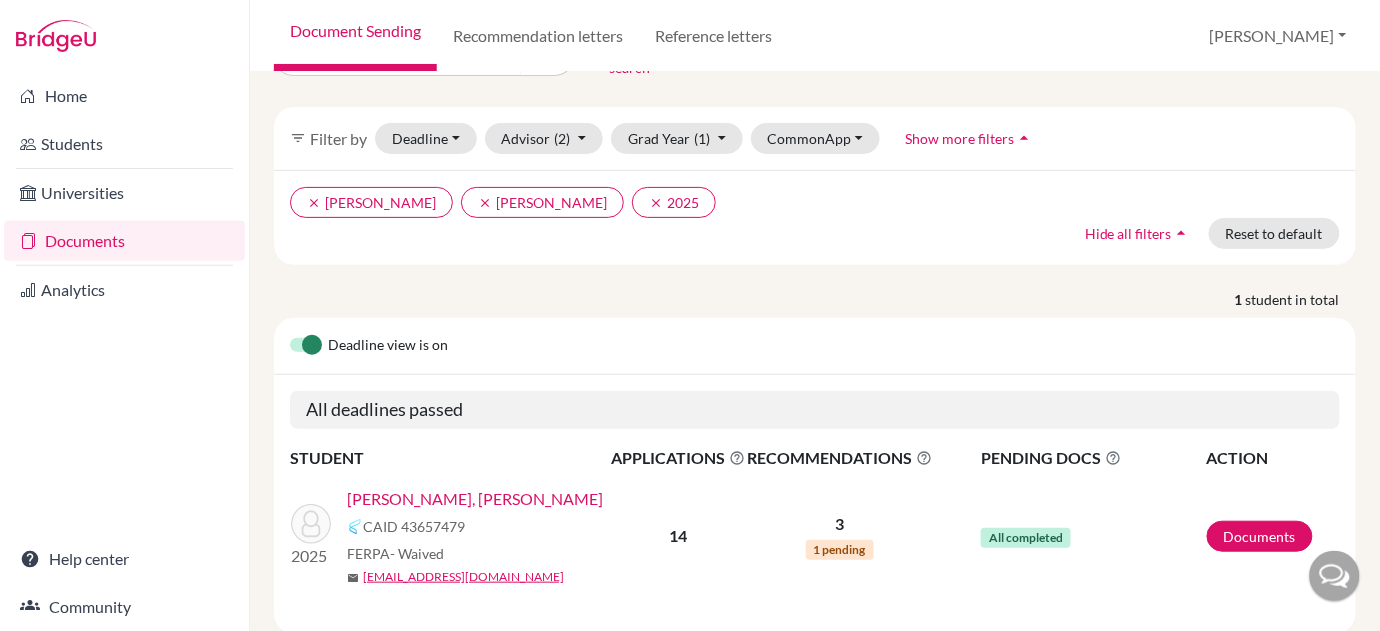 scroll, scrollTop: 101, scrollLeft: 0, axis: vertical 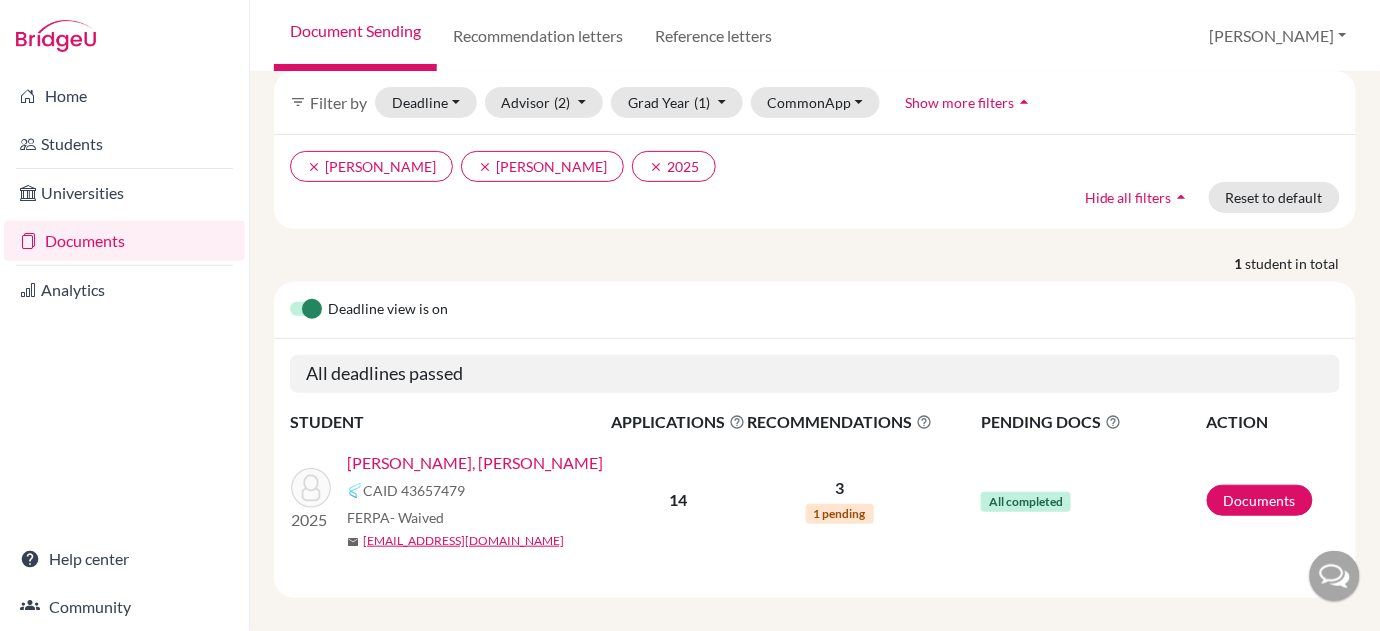 click on "[PERSON_NAME], [PERSON_NAME]" at bounding box center [475, 463] 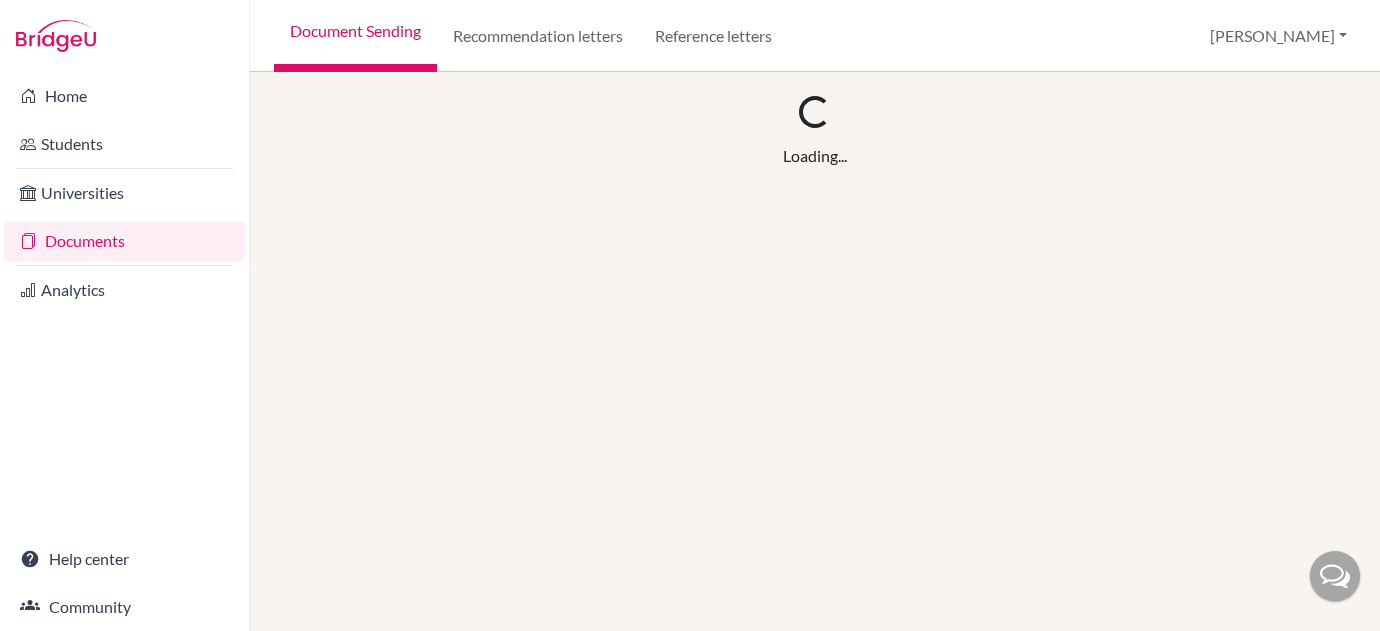 scroll, scrollTop: 0, scrollLeft: 0, axis: both 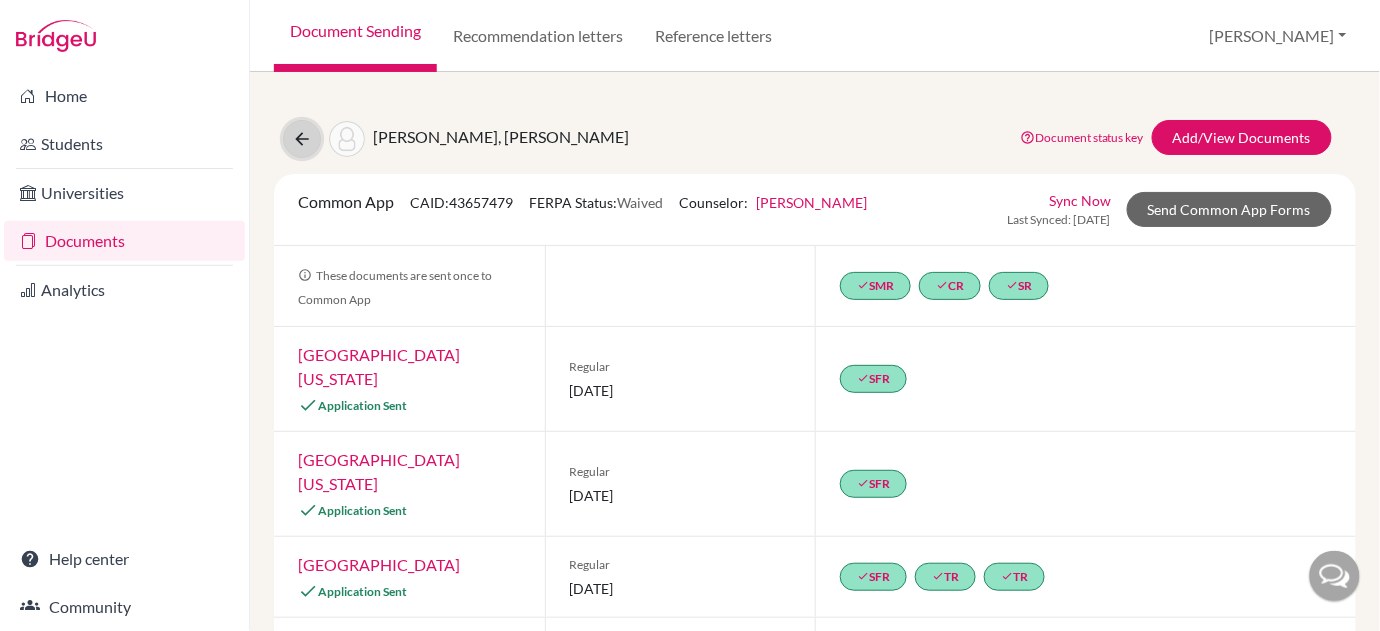 click at bounding box center [302, 139] 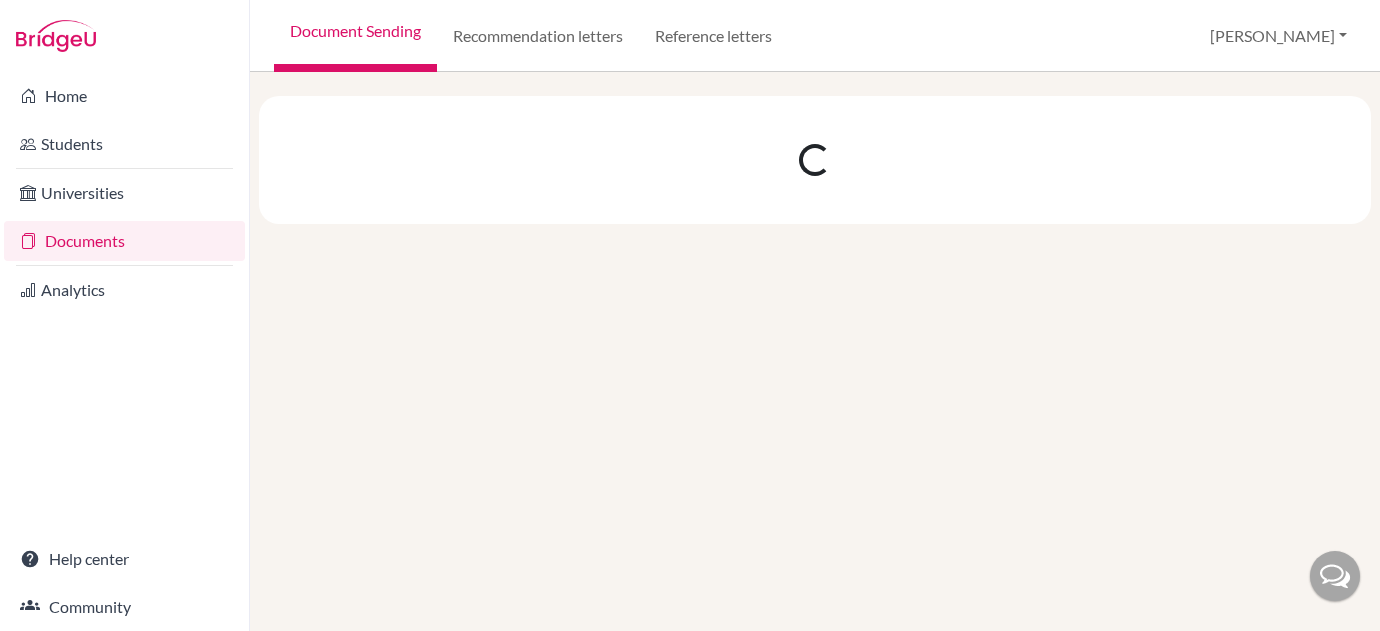 scroll, scrollTop: 0, scrollLeft: 0, axis: both 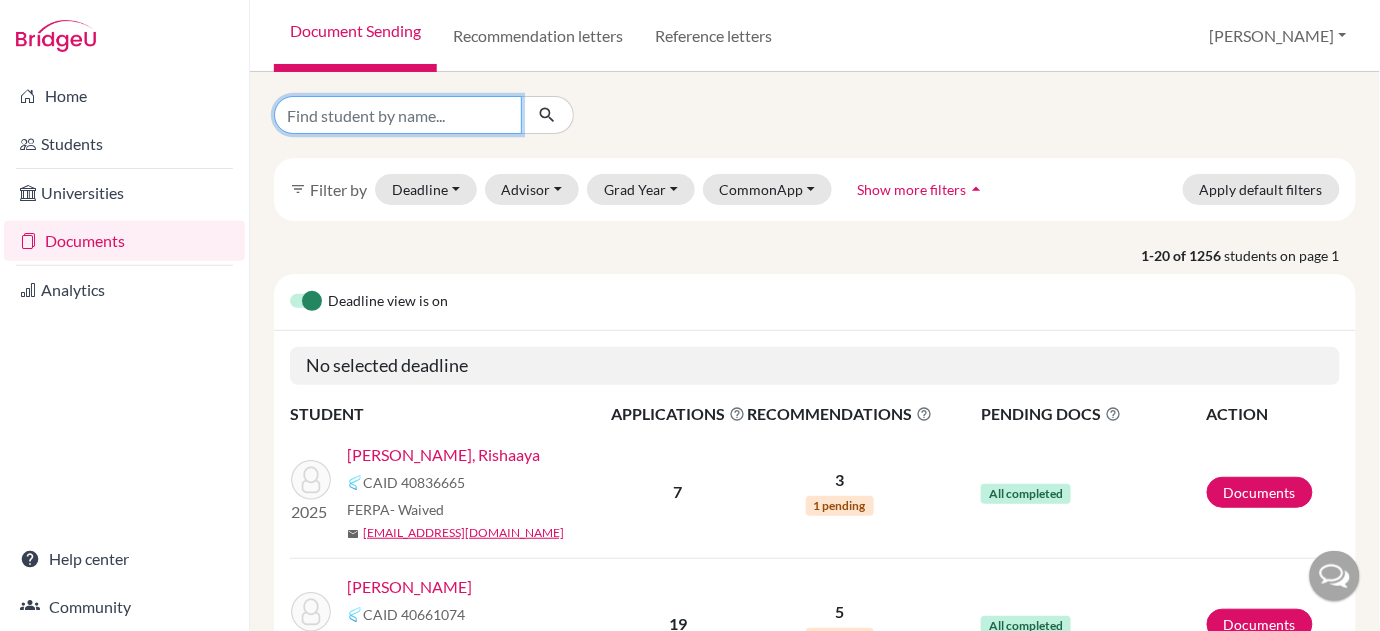 click at bounding box center (398, 115) 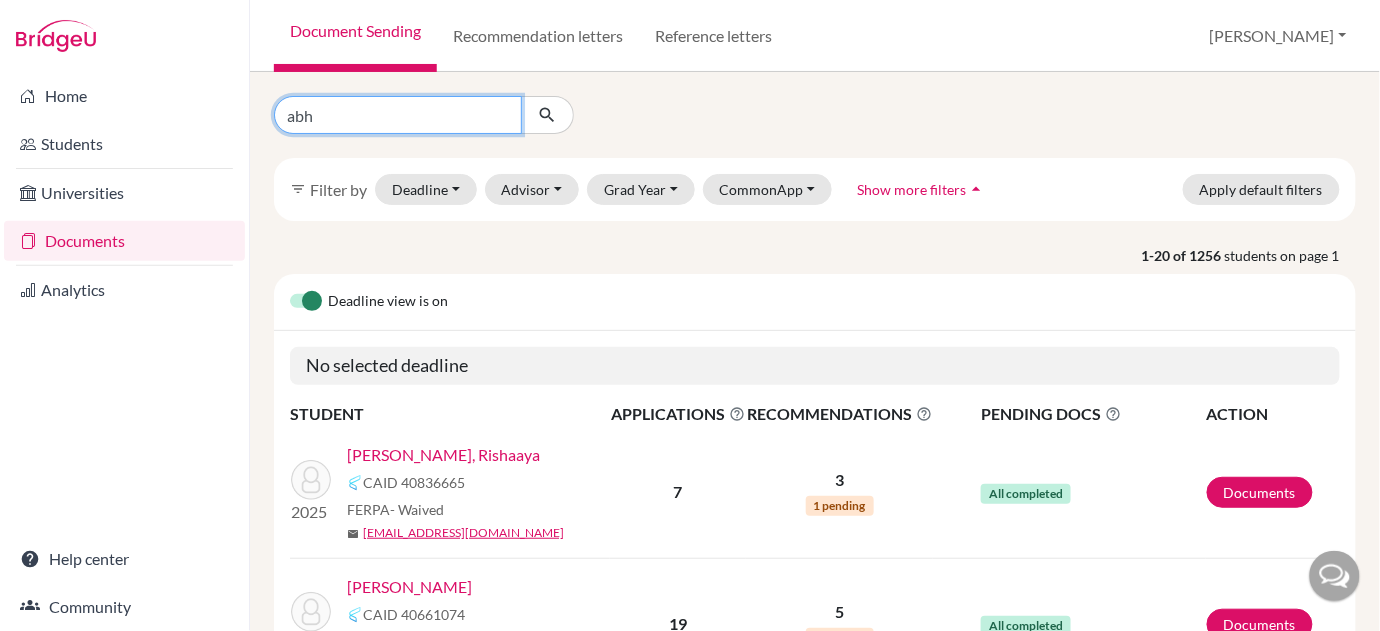type on "Abhir Verma" 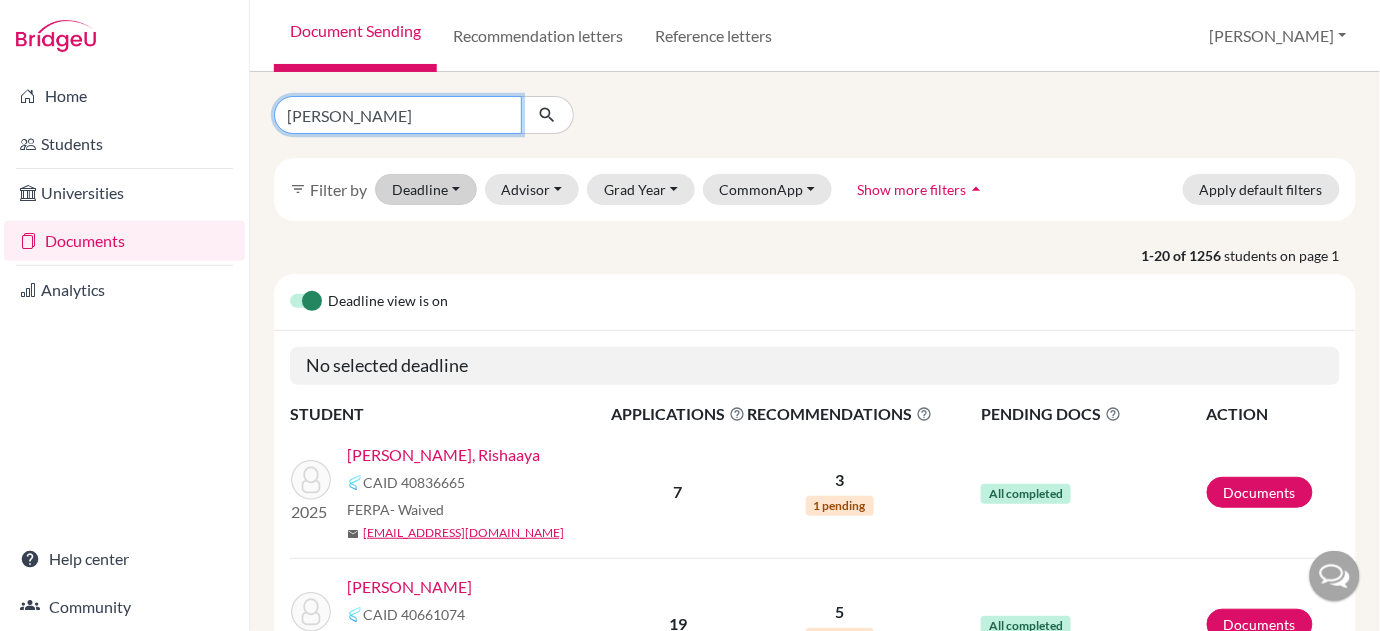 click at bounding box center [547, 115] 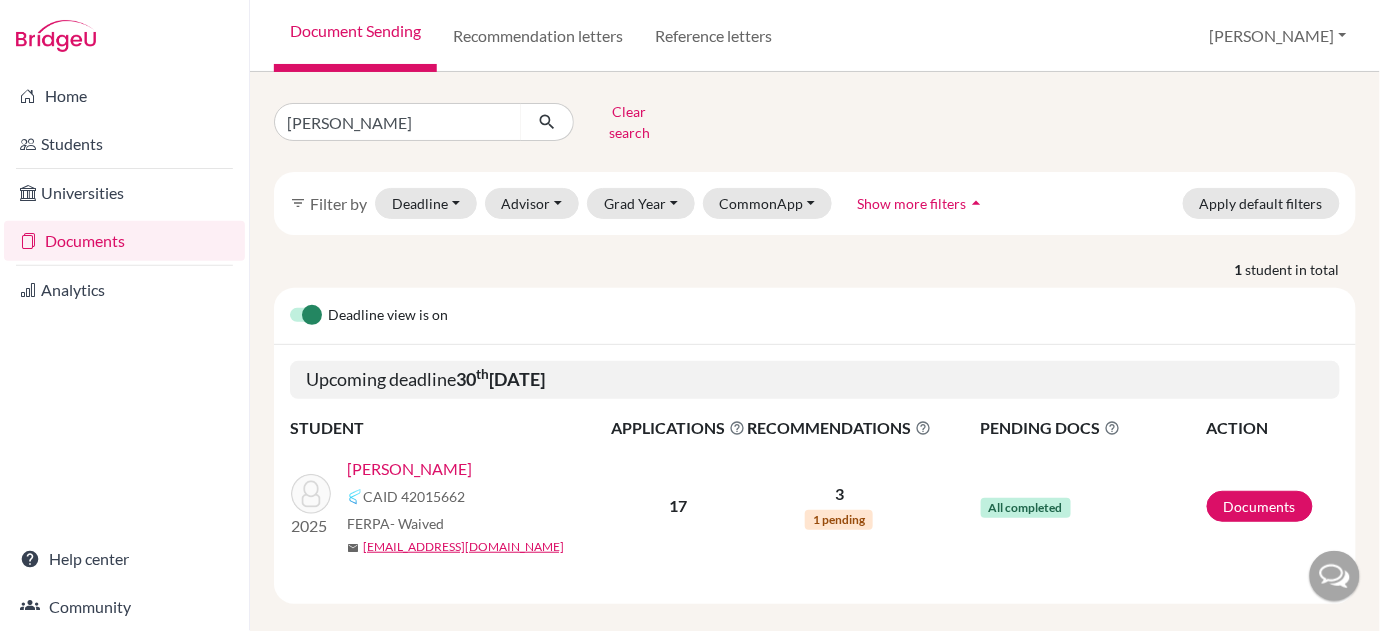 click on "Verma, Abhir" at bounding box center (409, 469) 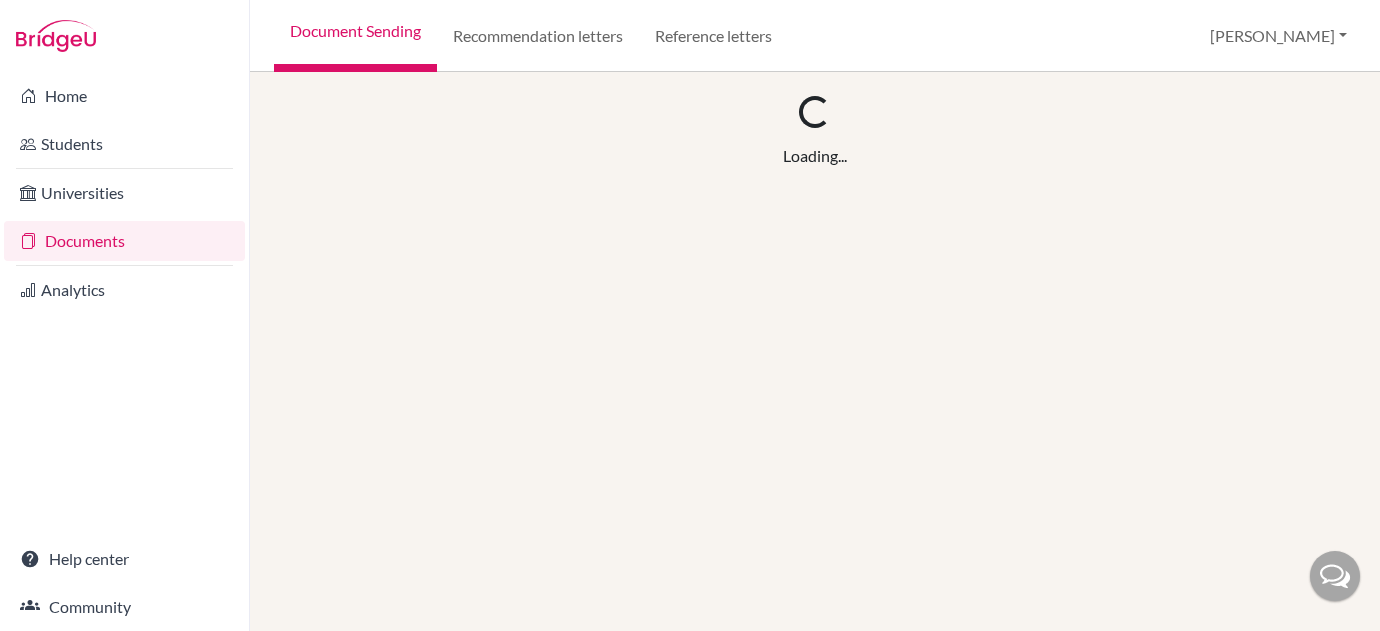 scroll, scrollTop: 0, scrollLeft: 0, axis: both 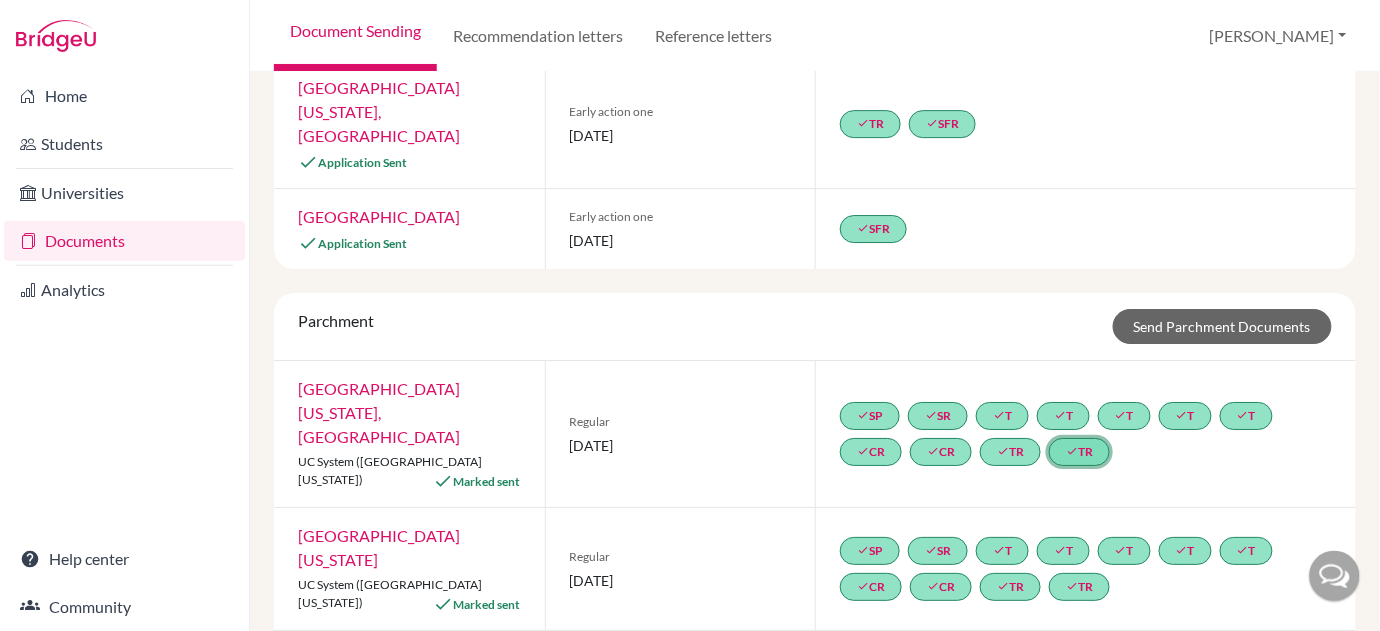 click on "done  TR" 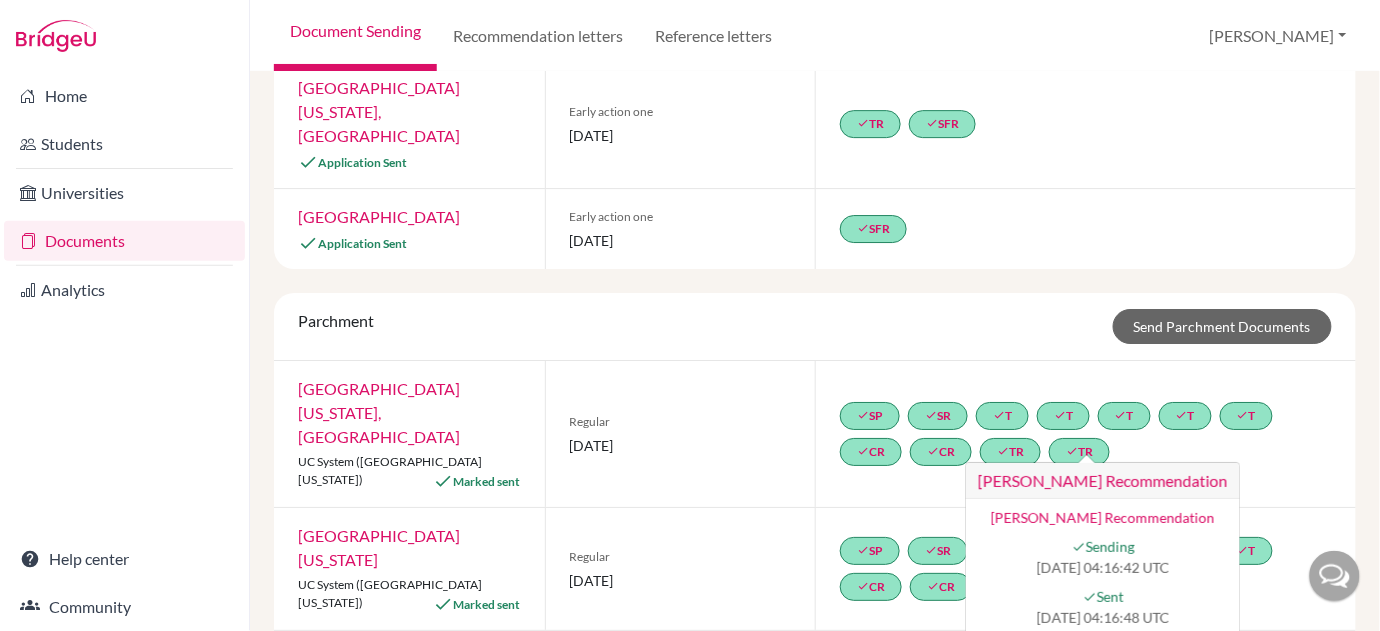 click on "done" 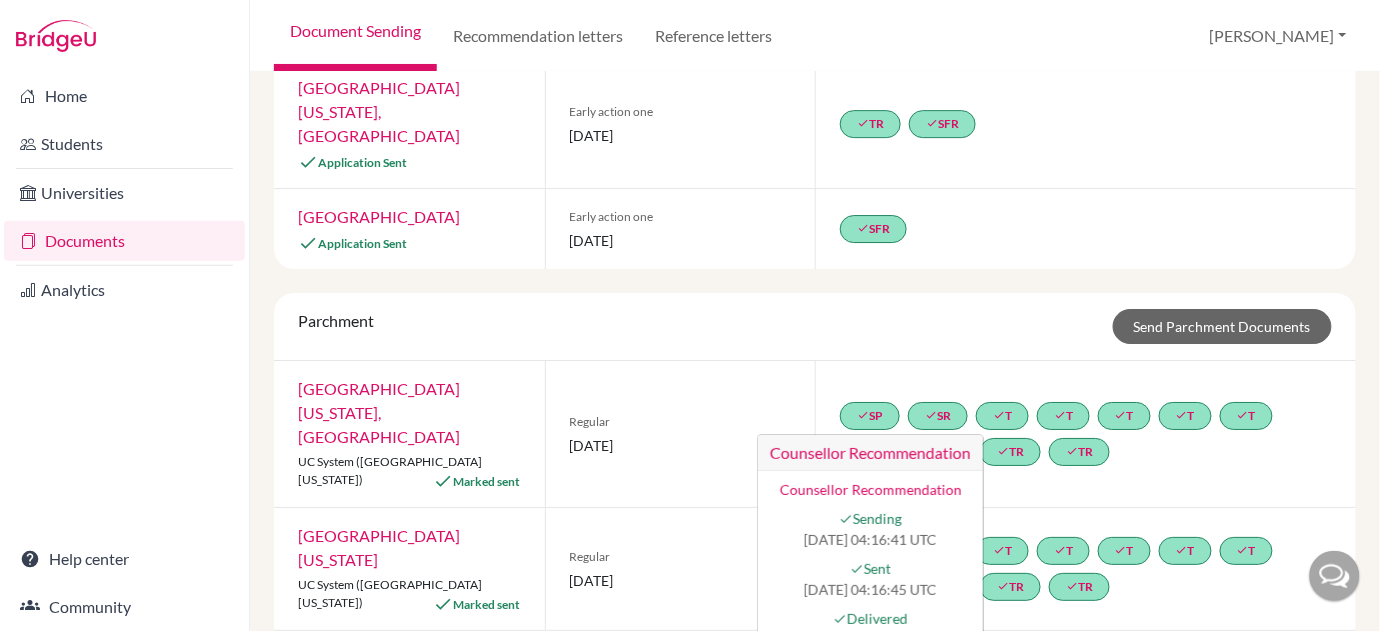click on "done  SP done  SR done  T done  T done  T done  T done  T done  CR done  CR done  TR done  TR" at bounding box center (1085, 569) 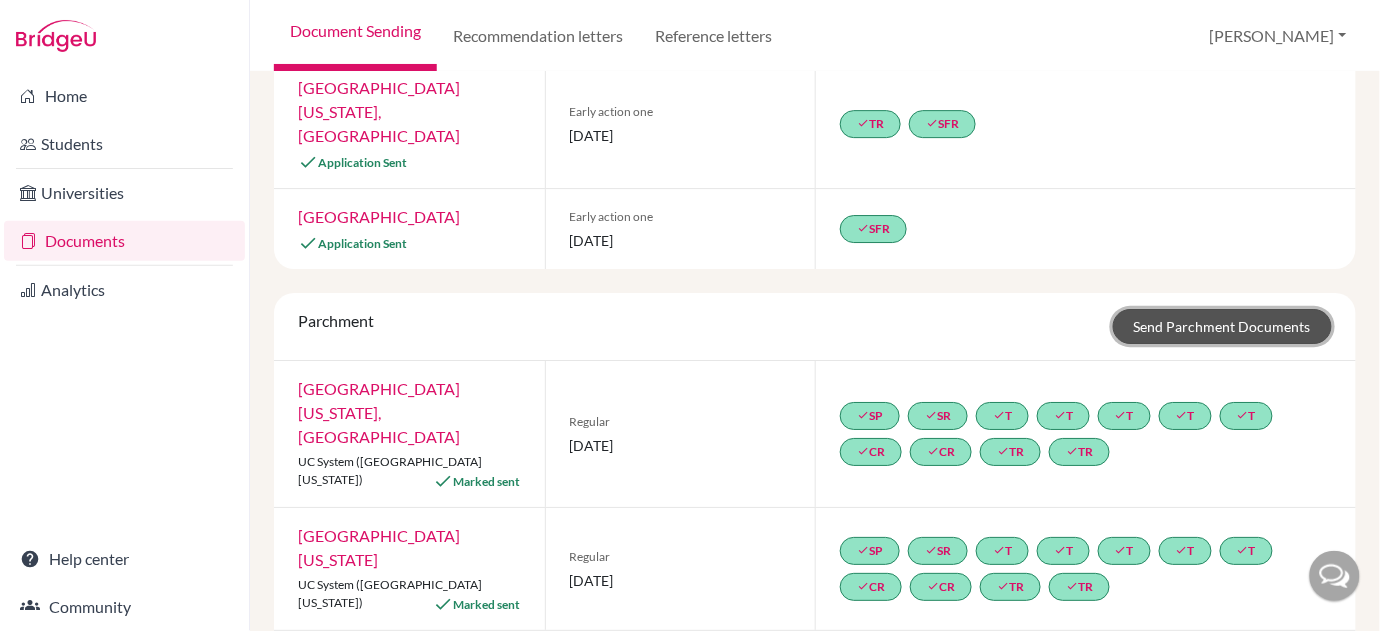 click on "Send Parchment Documents" 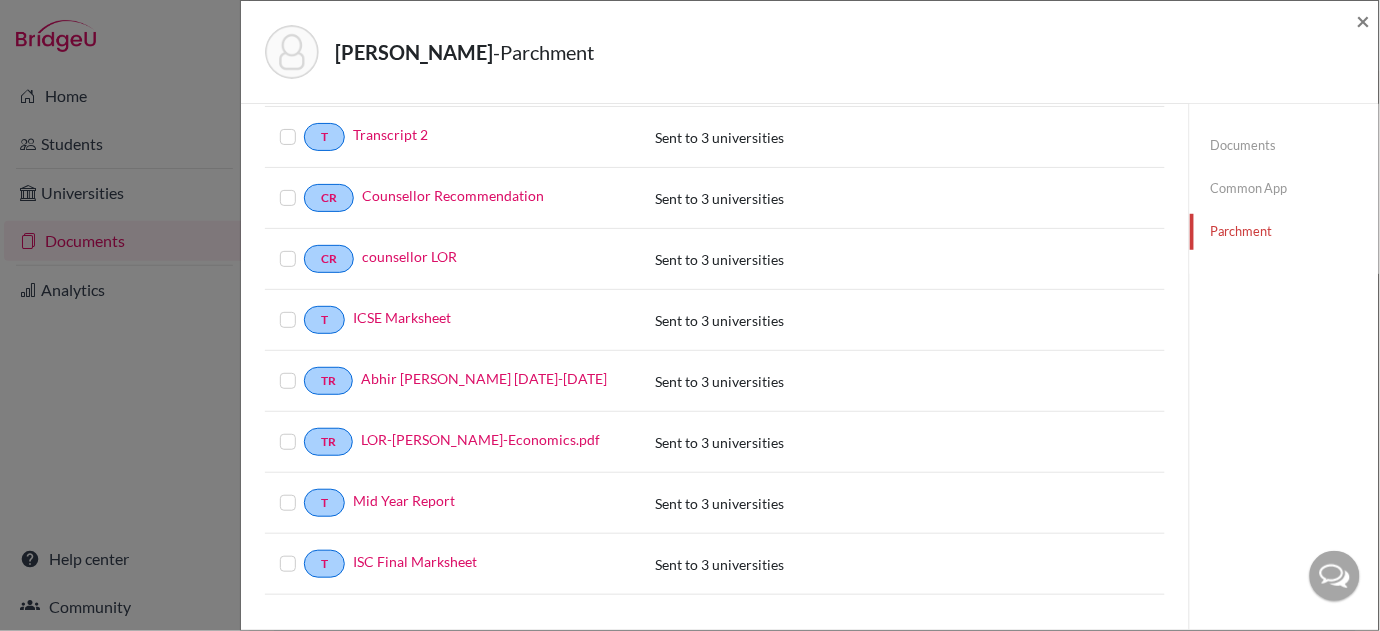 scroll, scrollTop: 317, scrollLeft: 0, axis: vertical 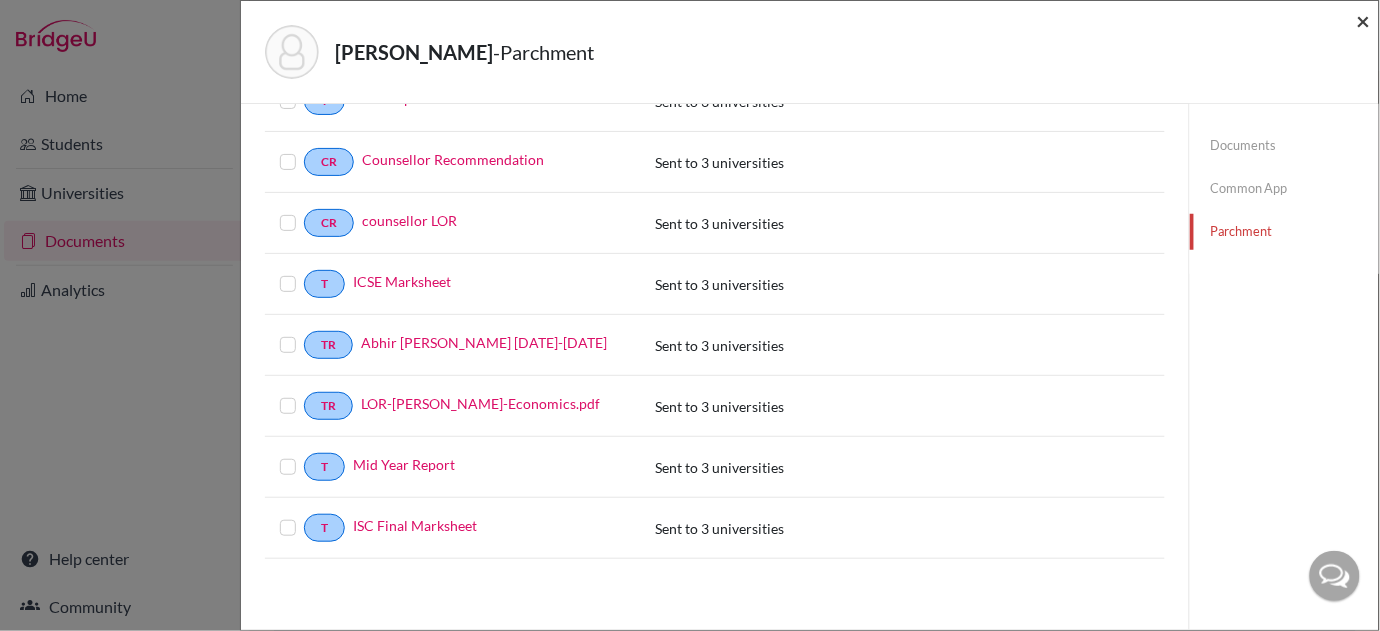 click on "×" at bounding box center (1364, 20) 